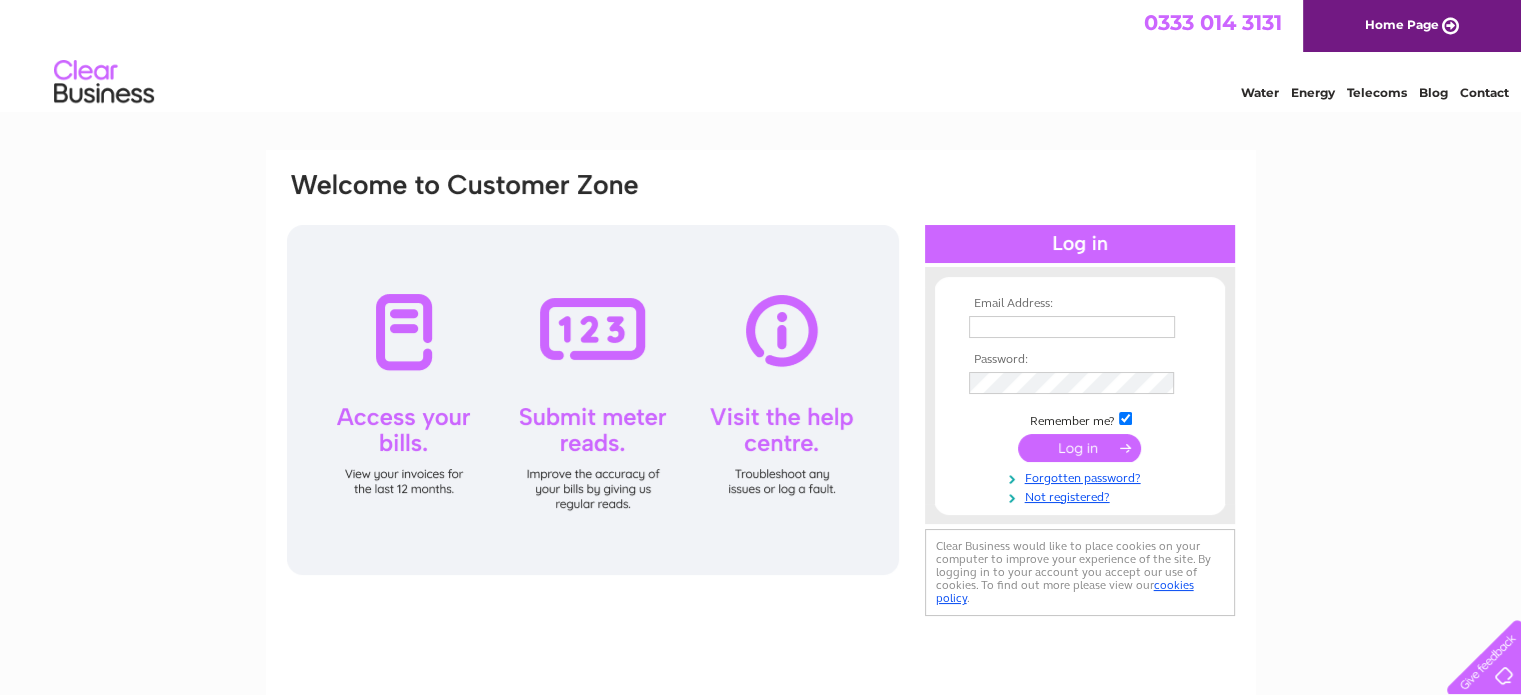scroll, scrollTop: 0, scrollLeft: 0, axis: both 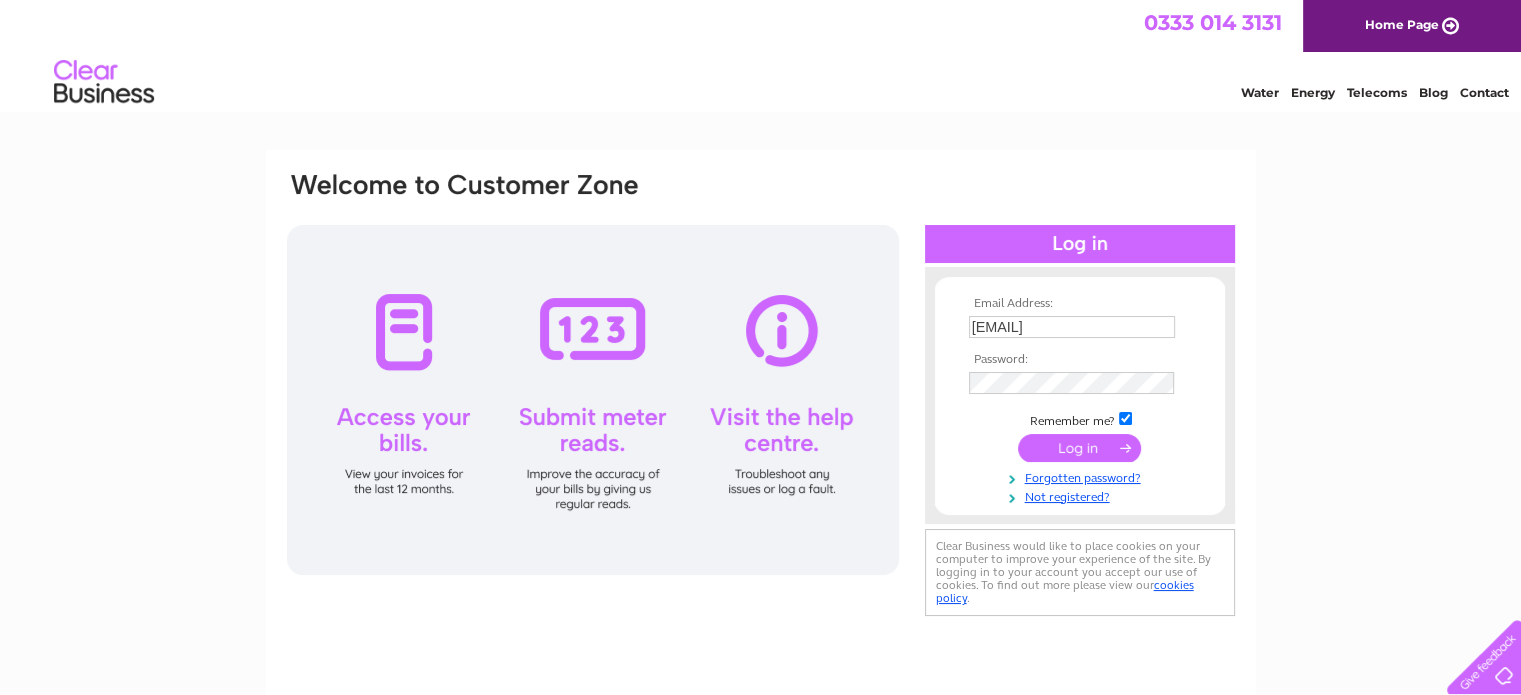click at bounding box center [1079, 448] 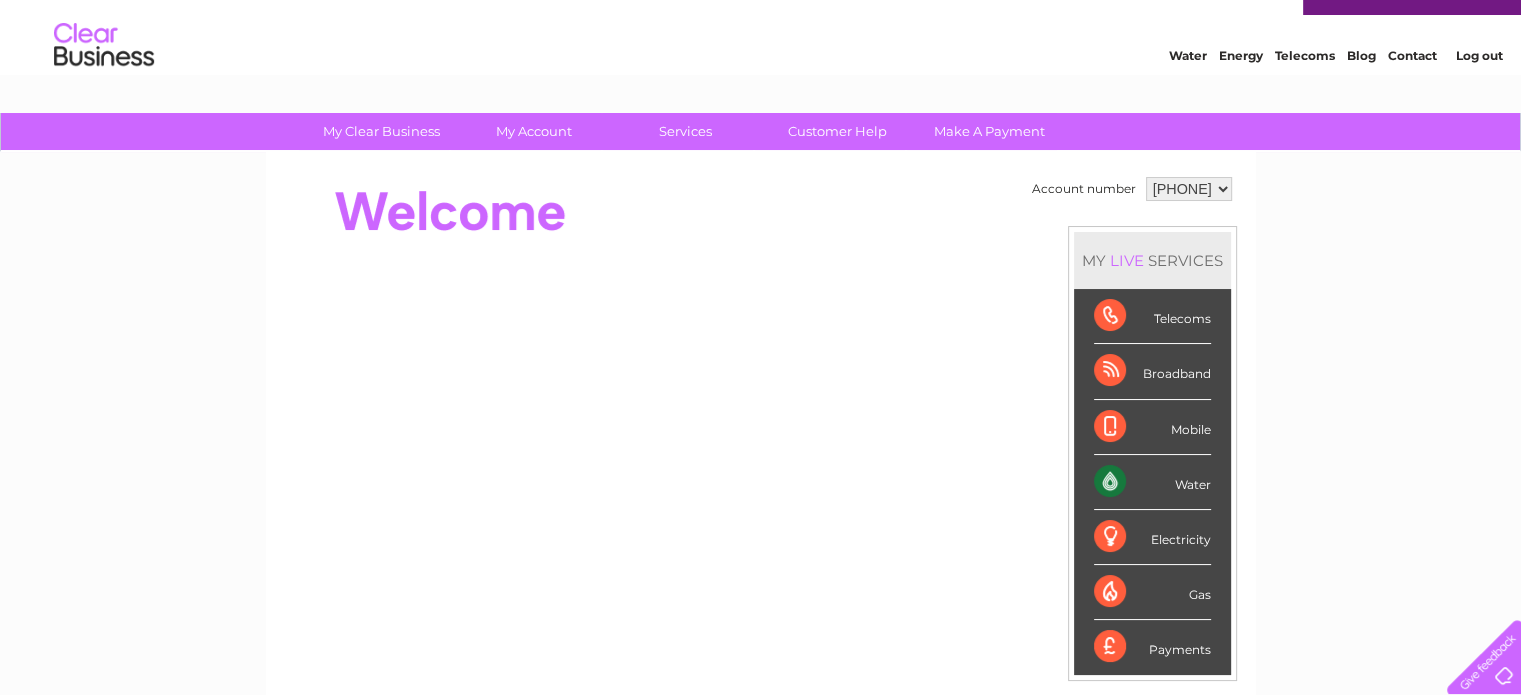 scroll, scrollTop: 0, scrollLeft: 0, axis: both 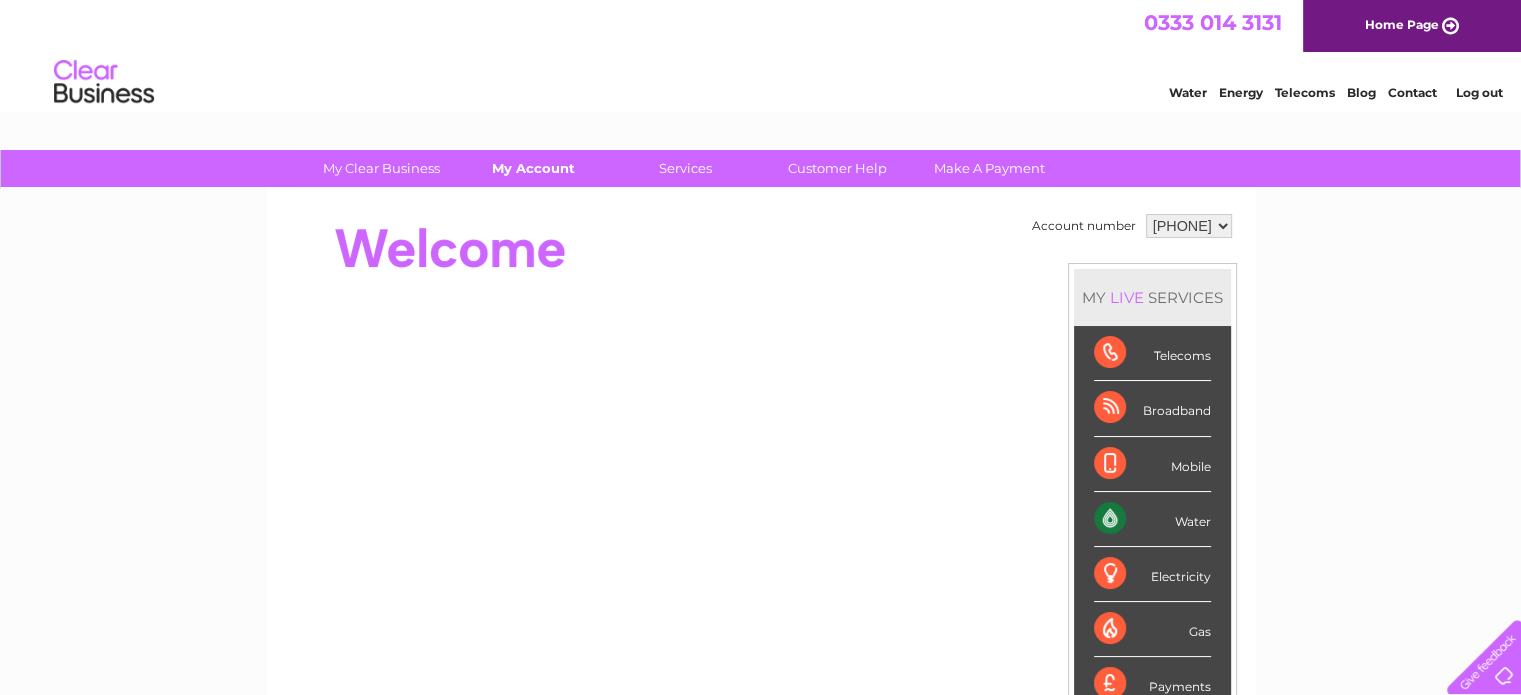 click on "My Account" at bounding box center [533, 168] 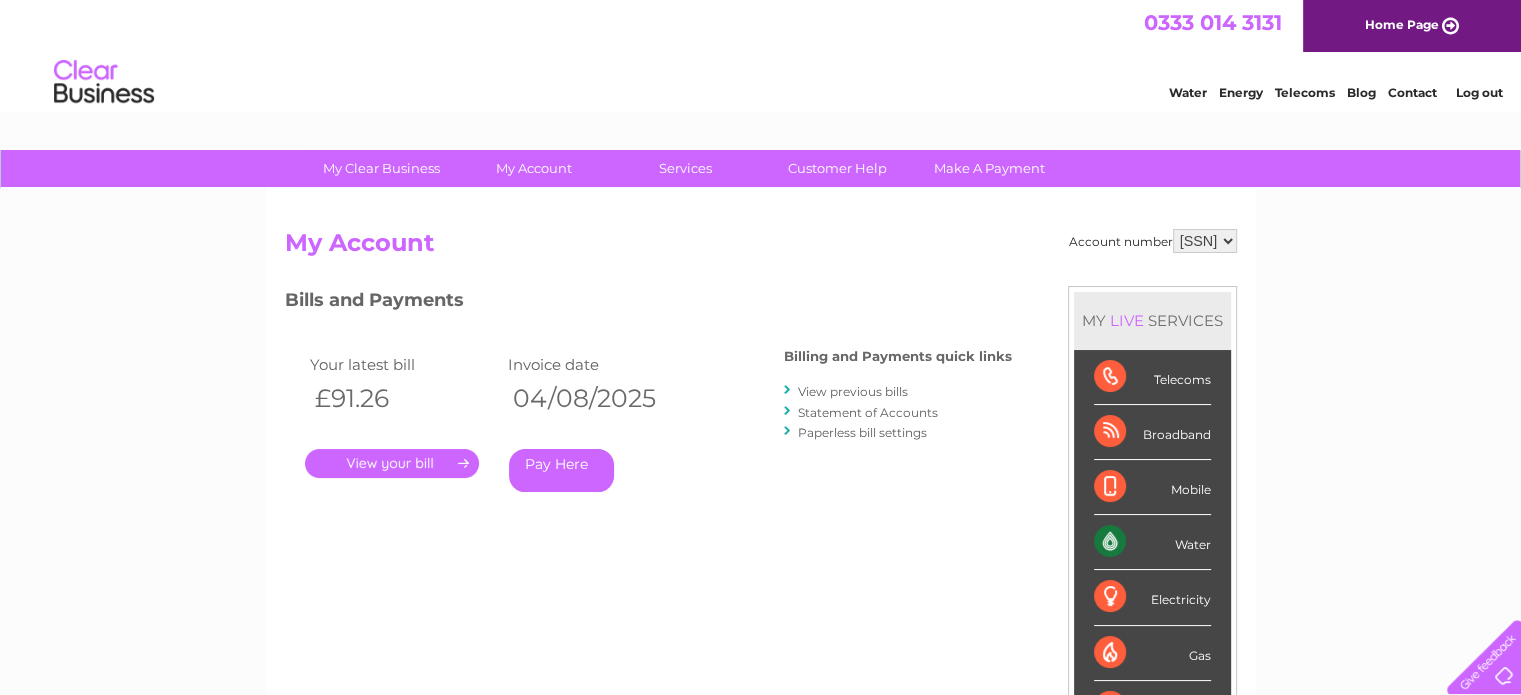 scroll, scrollTop: 0, scrollLeft: 0, axis: both 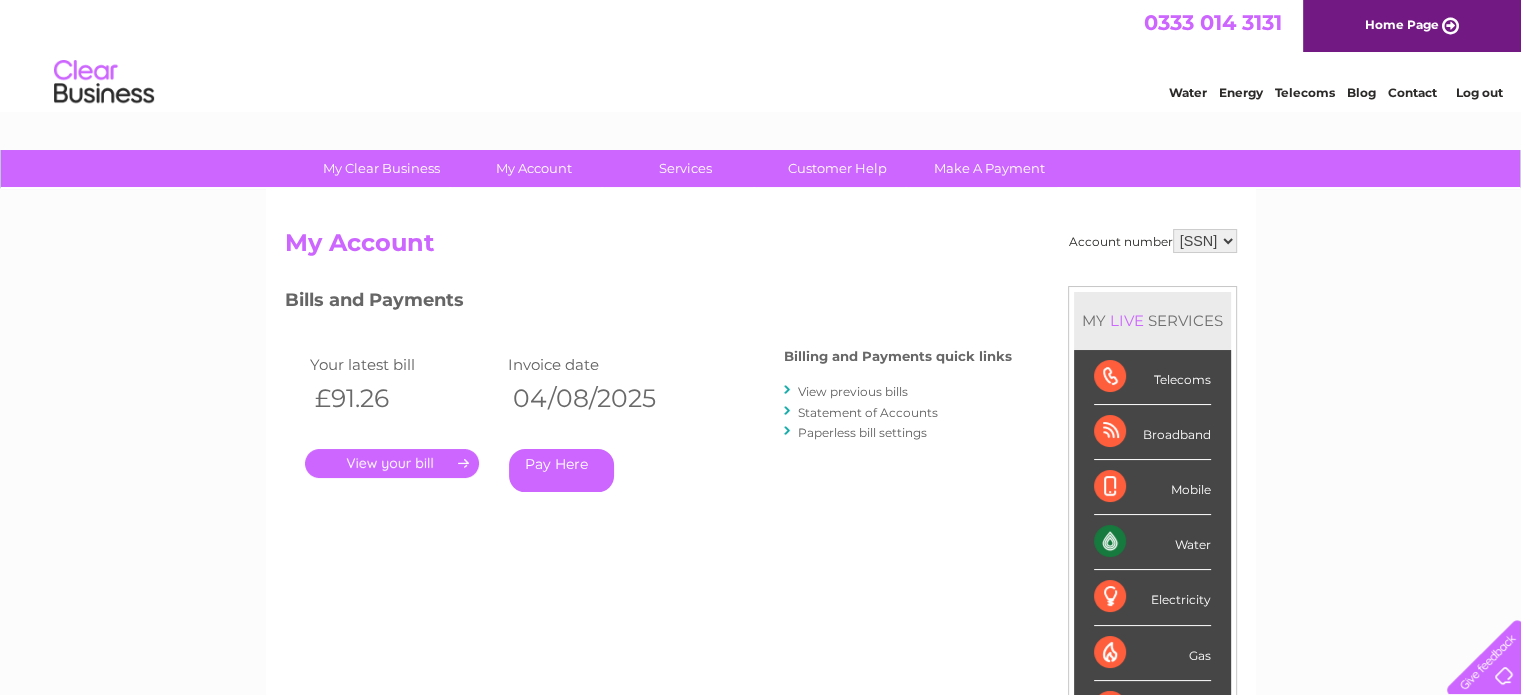 click on "." at bounding box center [392, 463] 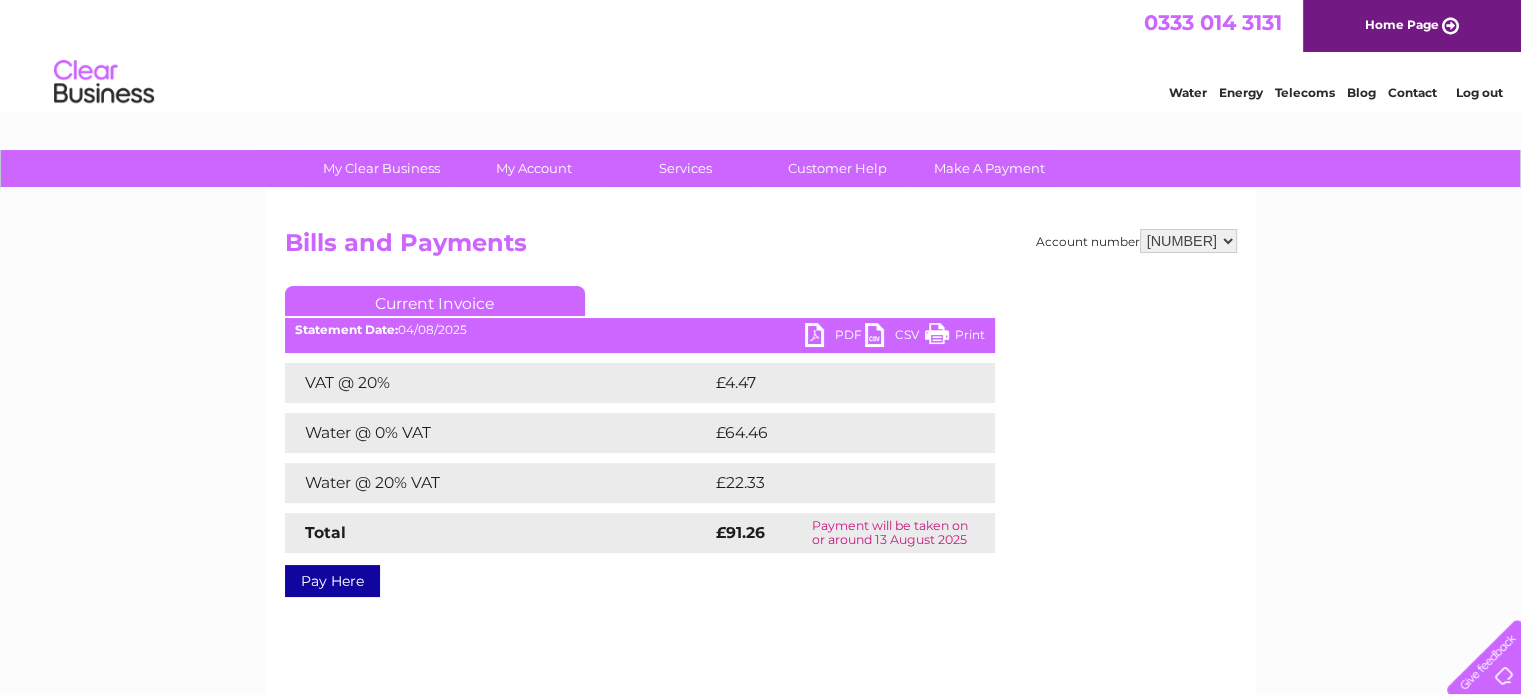 scroll, scrollTop: 0, scrollLeft: 0, axis: both 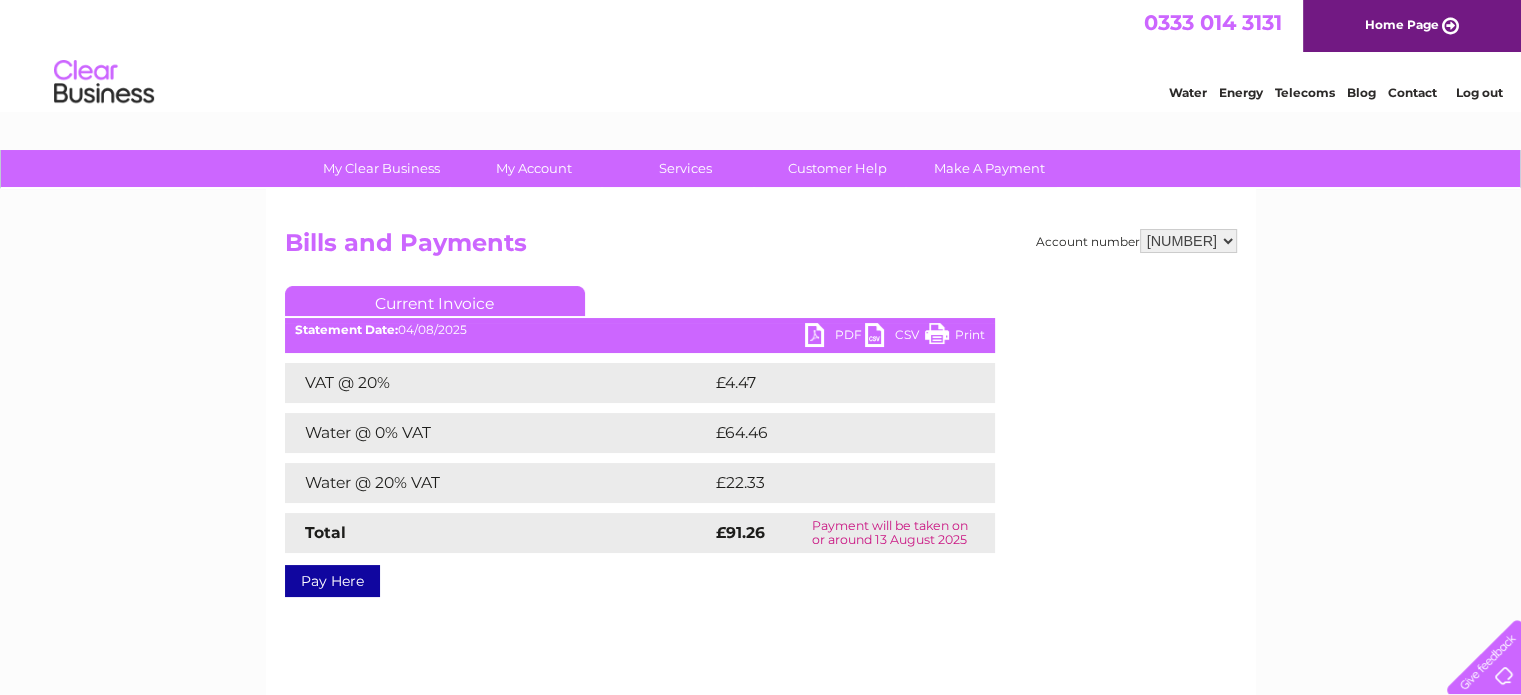 click on "PDF" at bounding box center [835, 337] 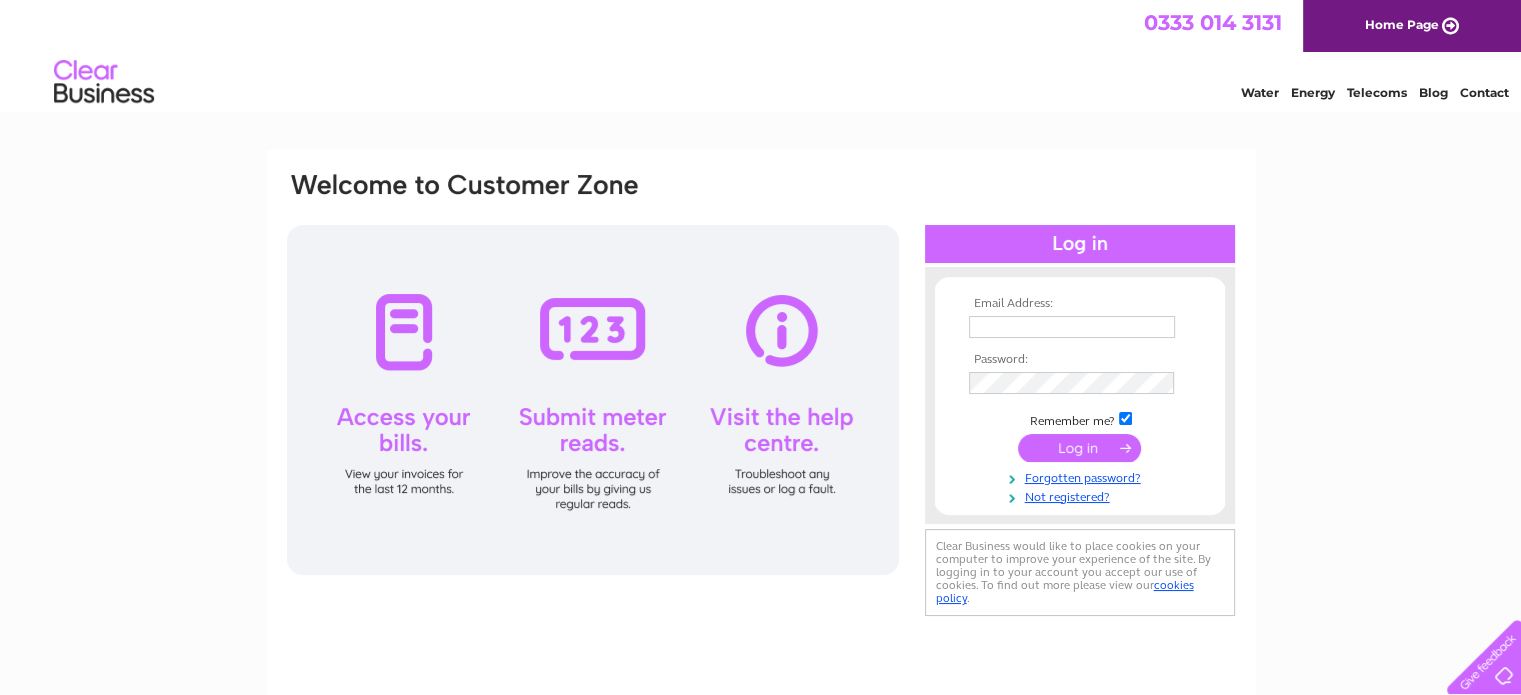 scroll, scrollTop: 0, scrollLeft: 0, axis: both 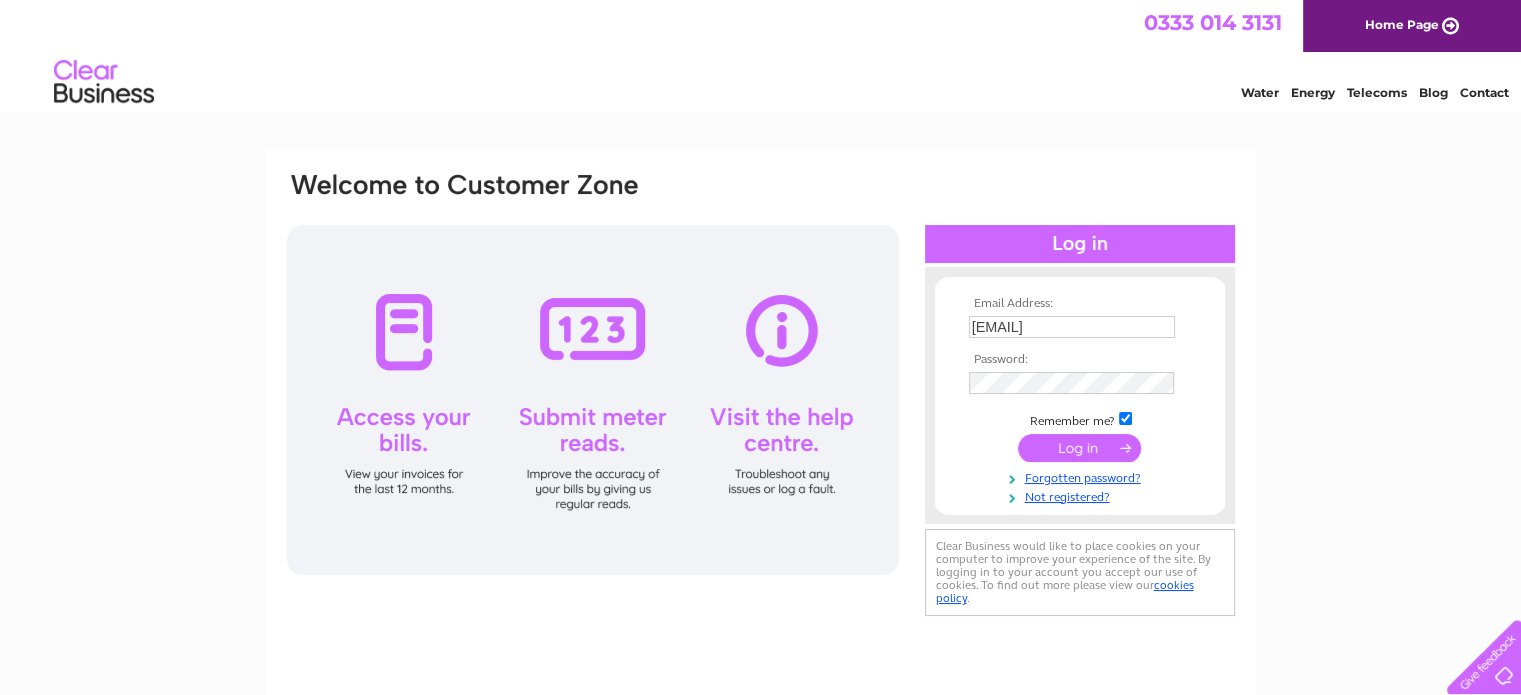 click on "[EMAIL]" at bounding box center [1072, 327] 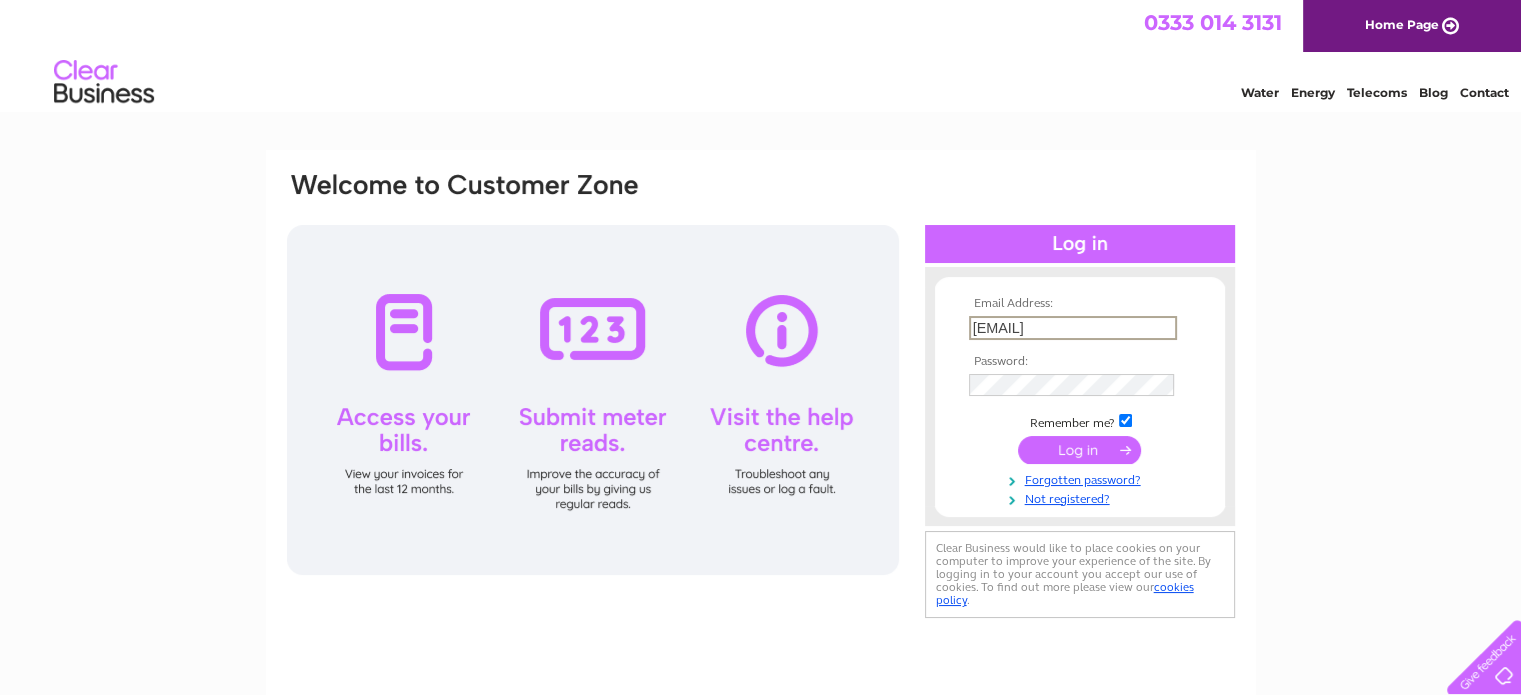 type on "[EMAIL]" 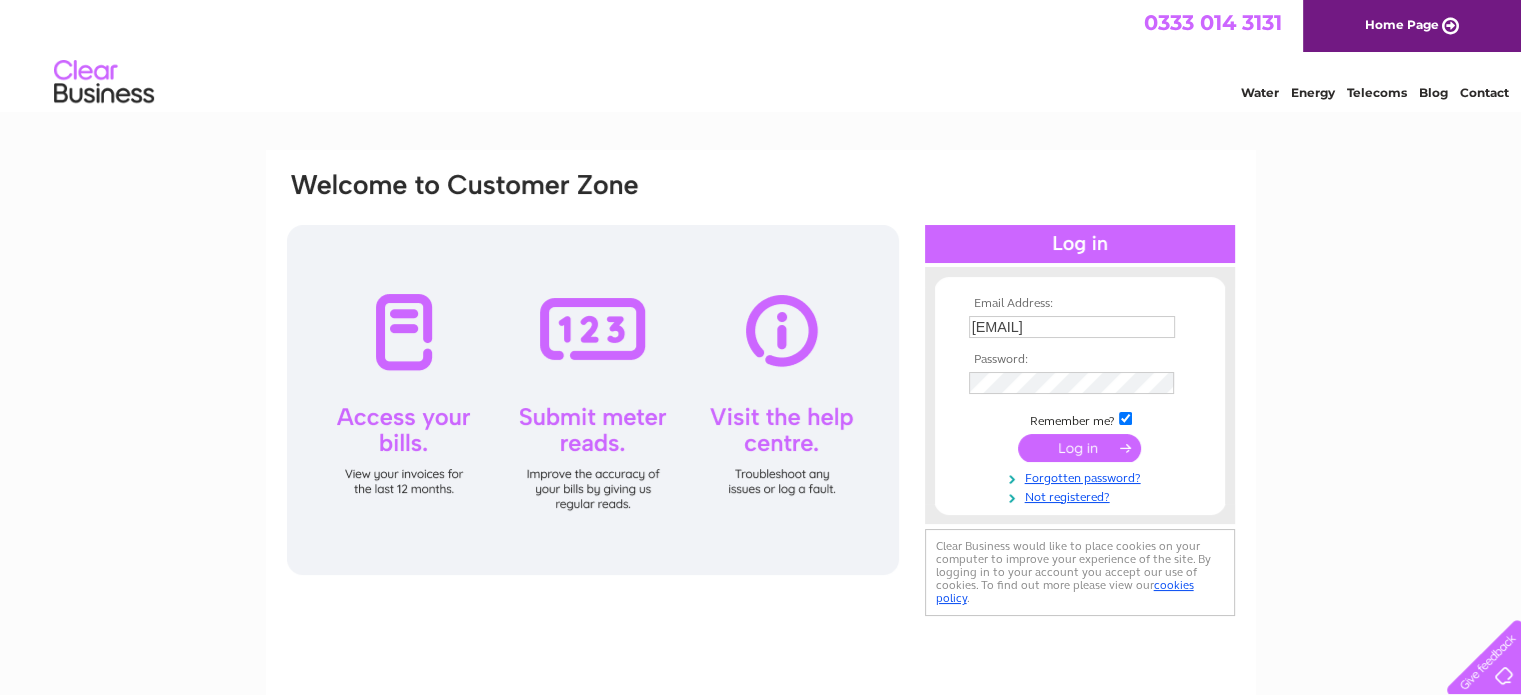 click at bounding box center (1079, 448) 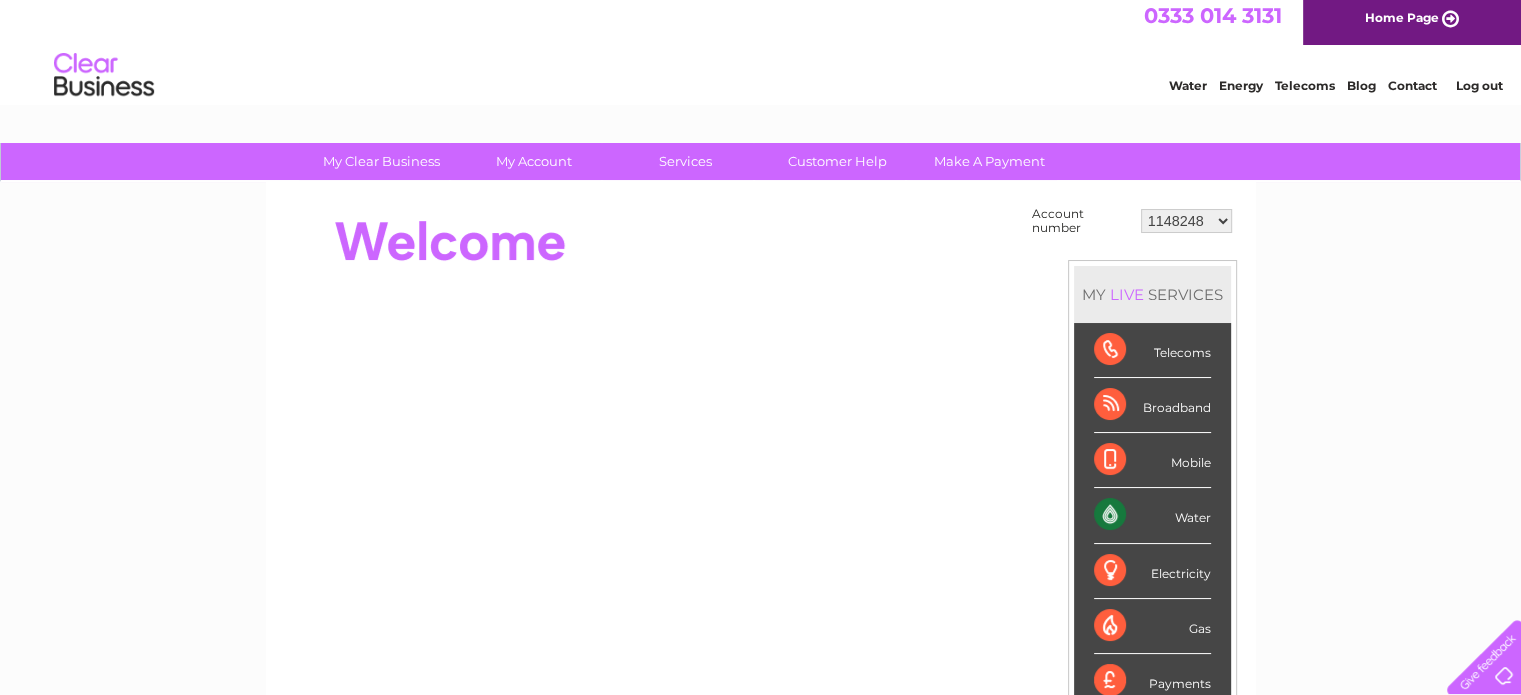 scroll, scrollTop: 5, scrollLeft: 0, axis: vertical 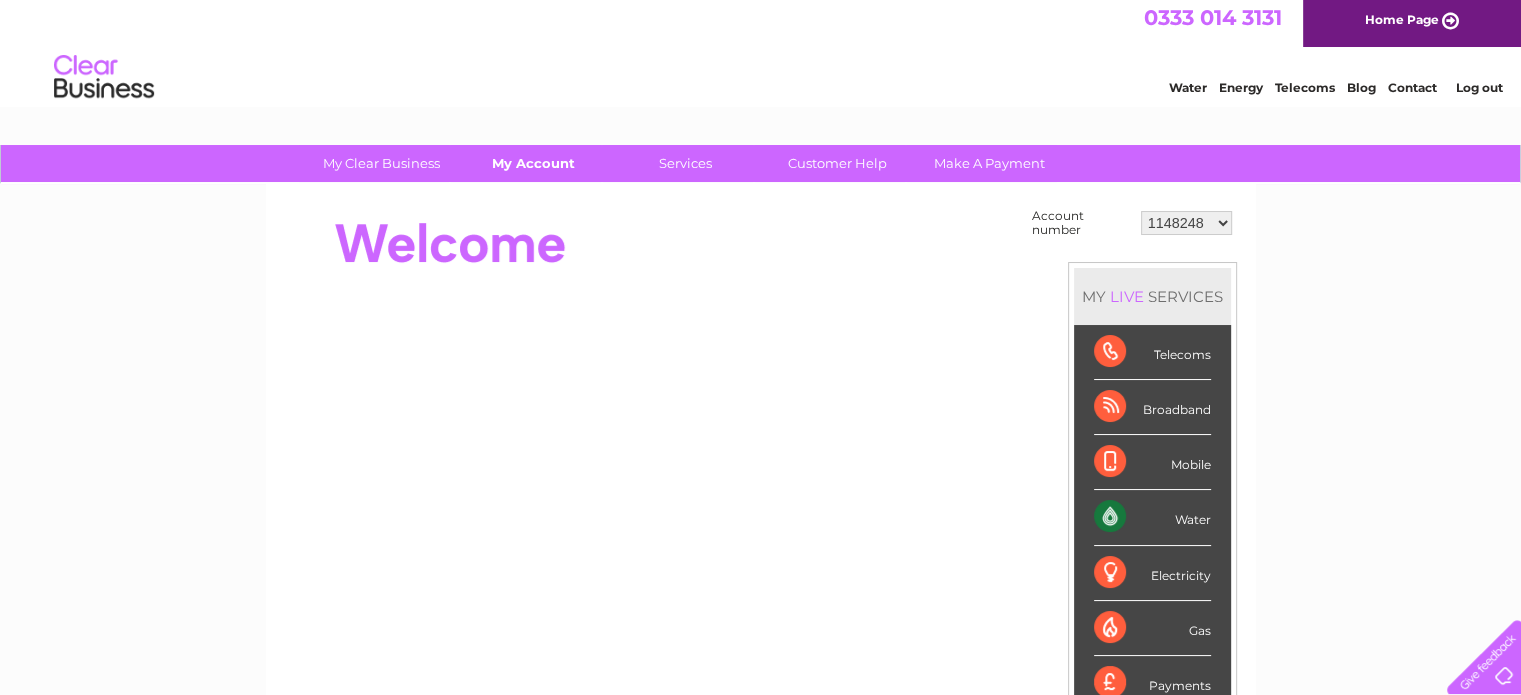 click on "My Account" at bounding box center [533, 163] 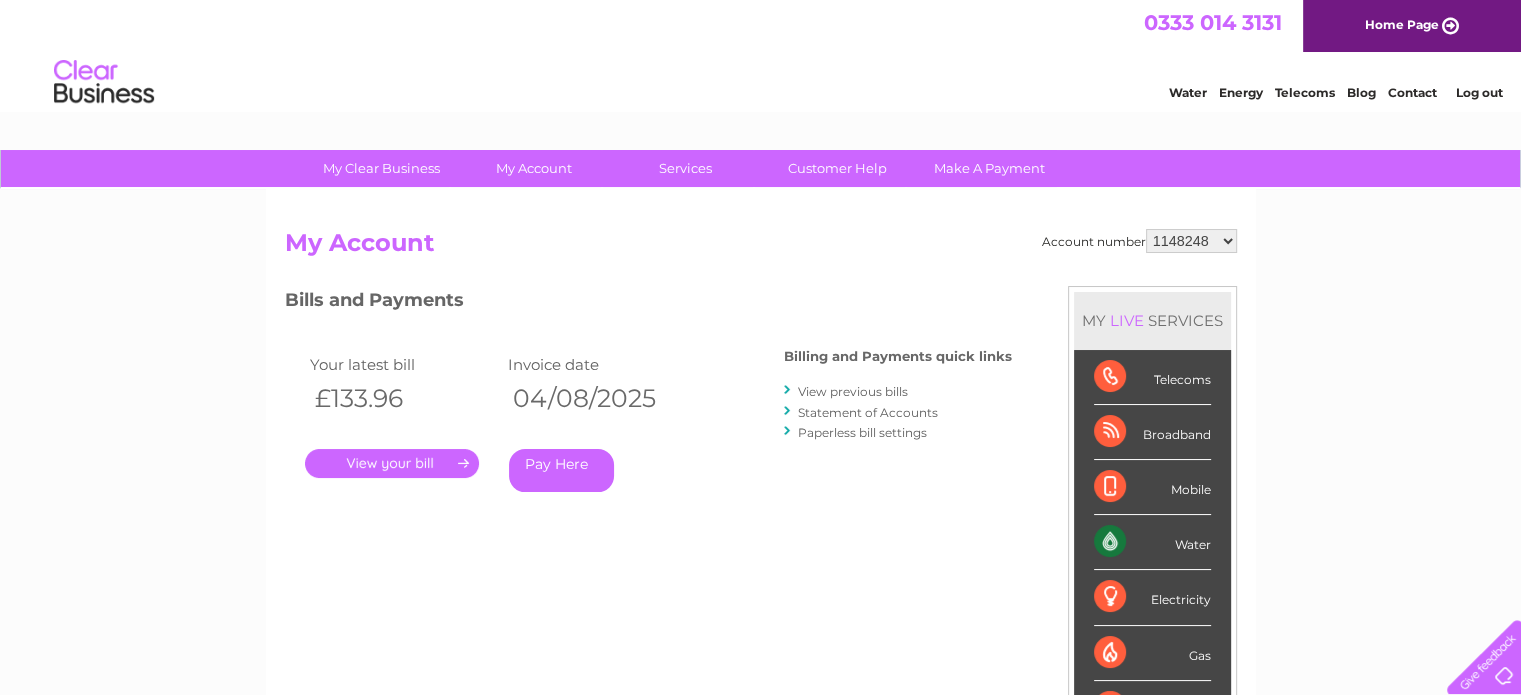 scroll, scrollTop: 0, scrollLeft: 0, axis: both 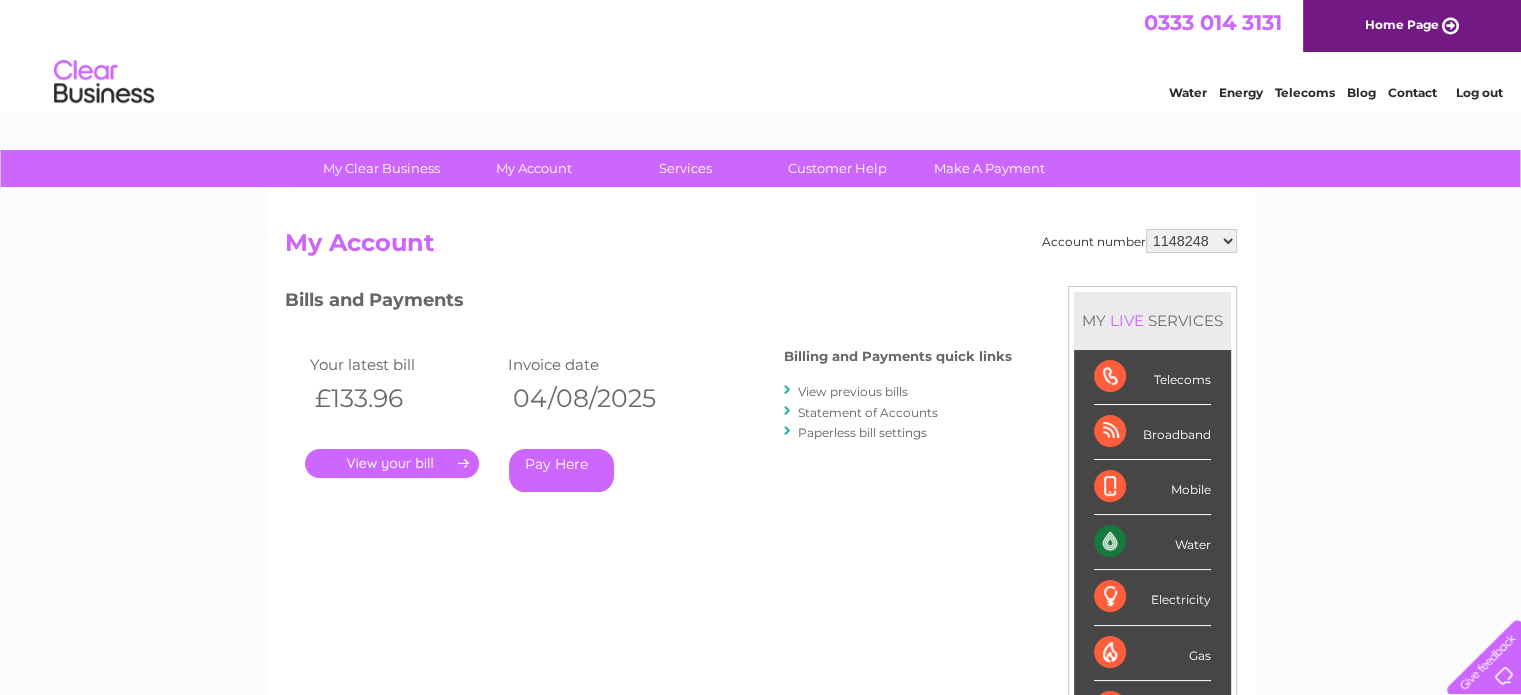 click on "." at bounding box center [392, 463] 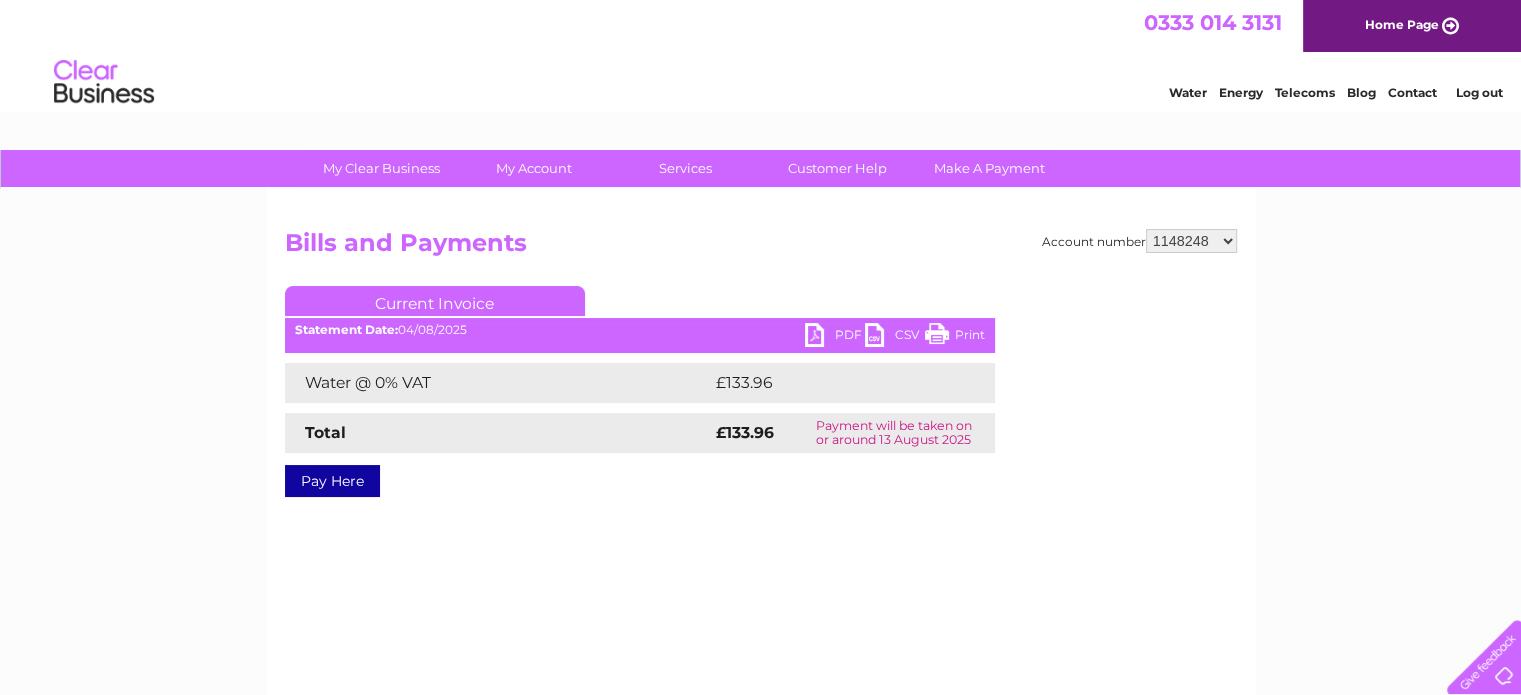 scroll, scrollTop: 0, scrollLeft: 0, axis: both 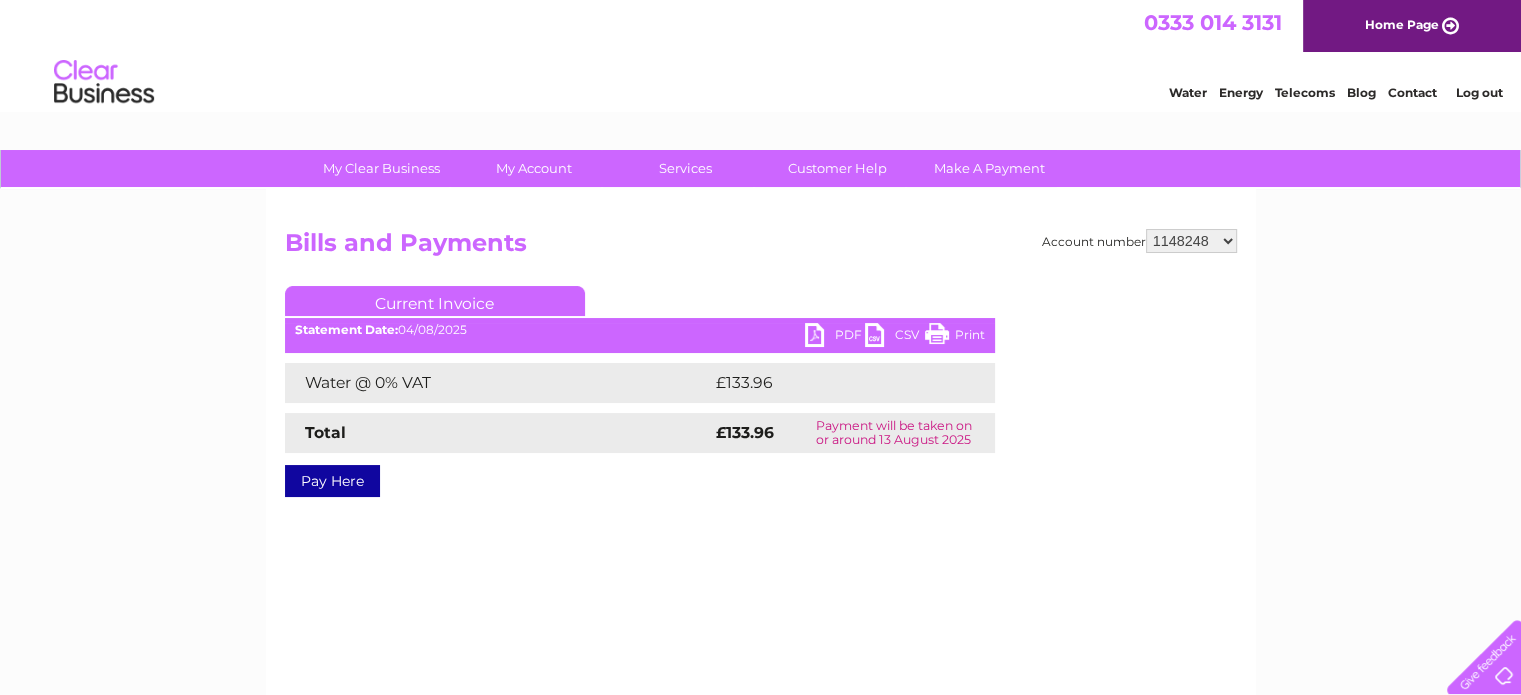 click on "Print" at bounding box center [955, 337] 